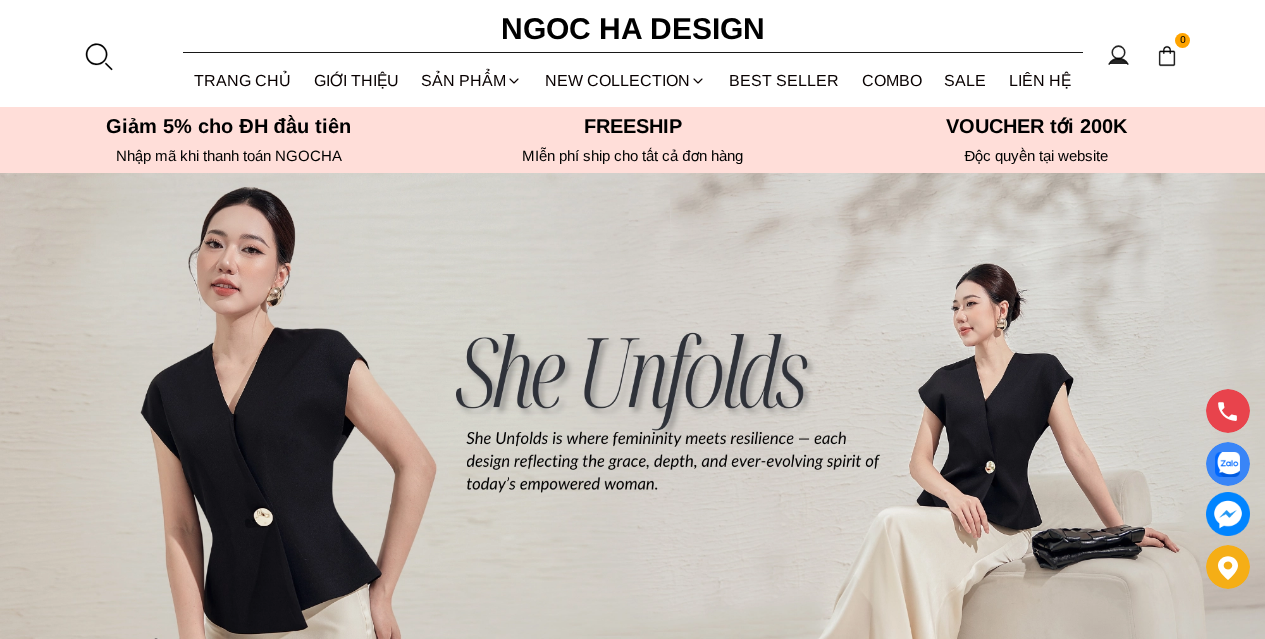 scroll, scrollTop: 200, scrollLeft: 0, axis: vertical 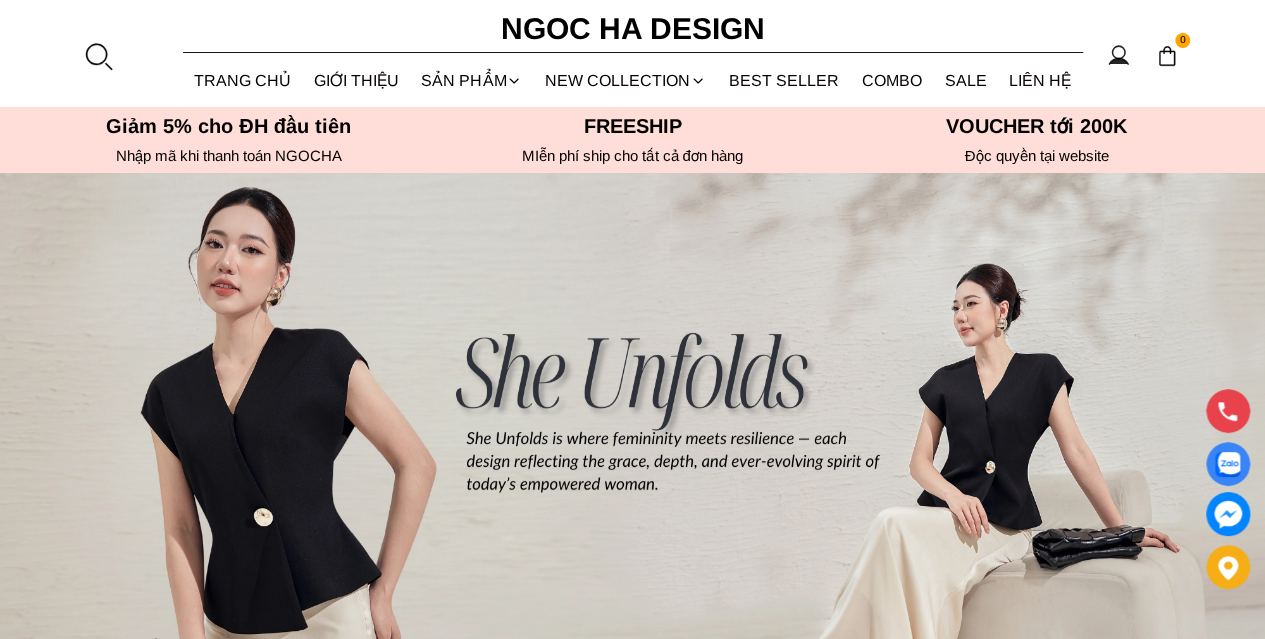 drag, startPoint x: 1272, startPoint y: 57, endPoint x: 1211, endPoint y: 79, distance: 64.84597 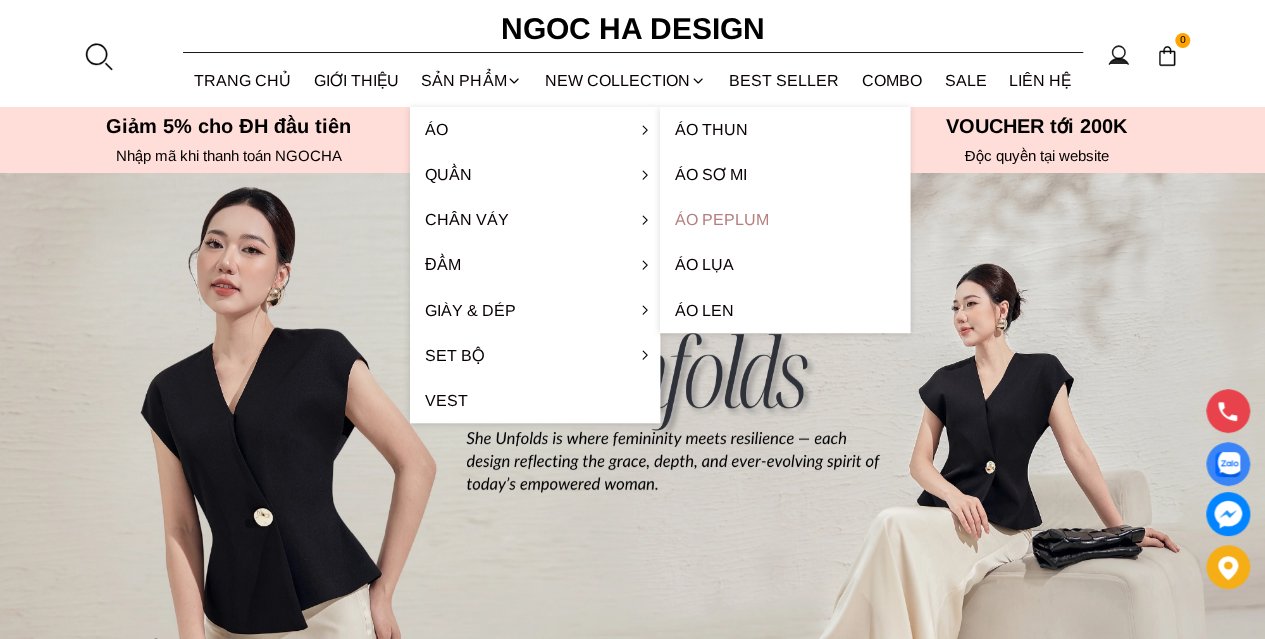 click on "Áo Peplum" at bounding box center (785, 219) 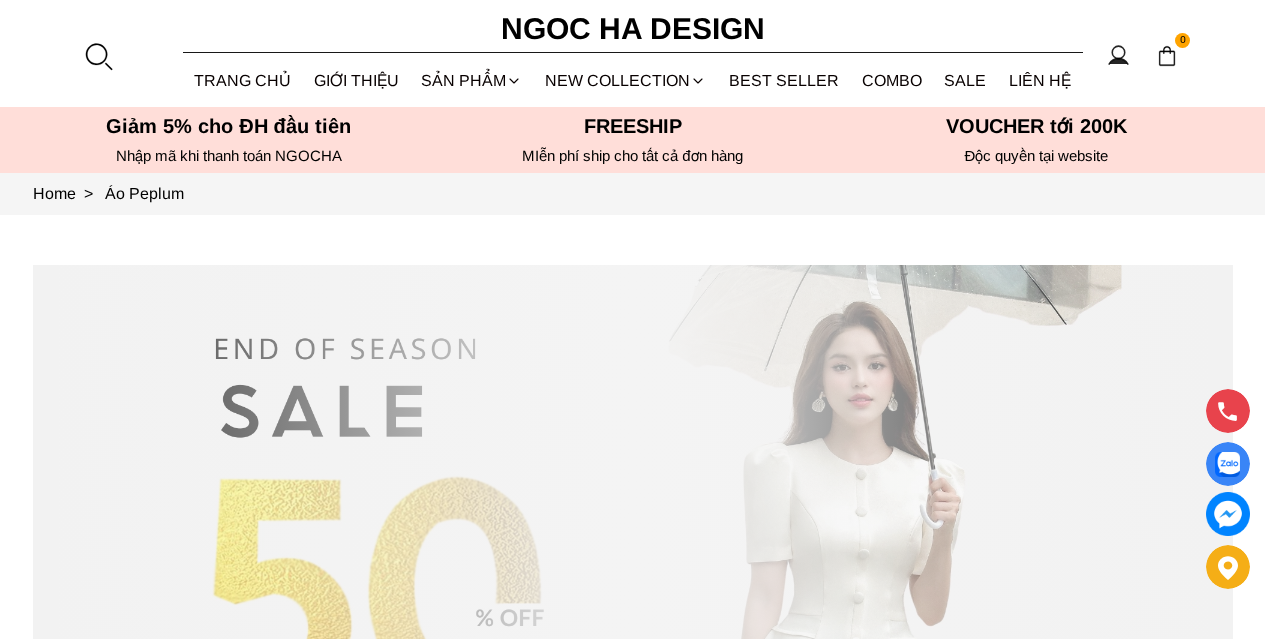 scroll, scrollTop: 200, scrollLeft: 0, axis: vertical 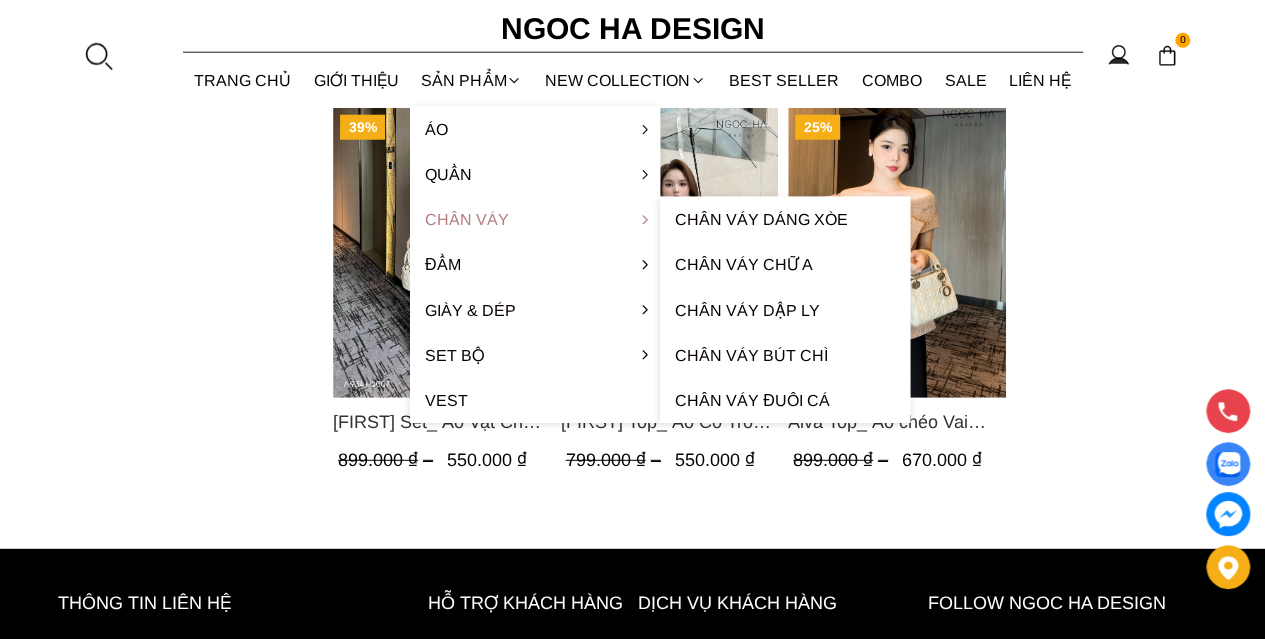 click on "Chân váy" at bounding box center (535, 219) 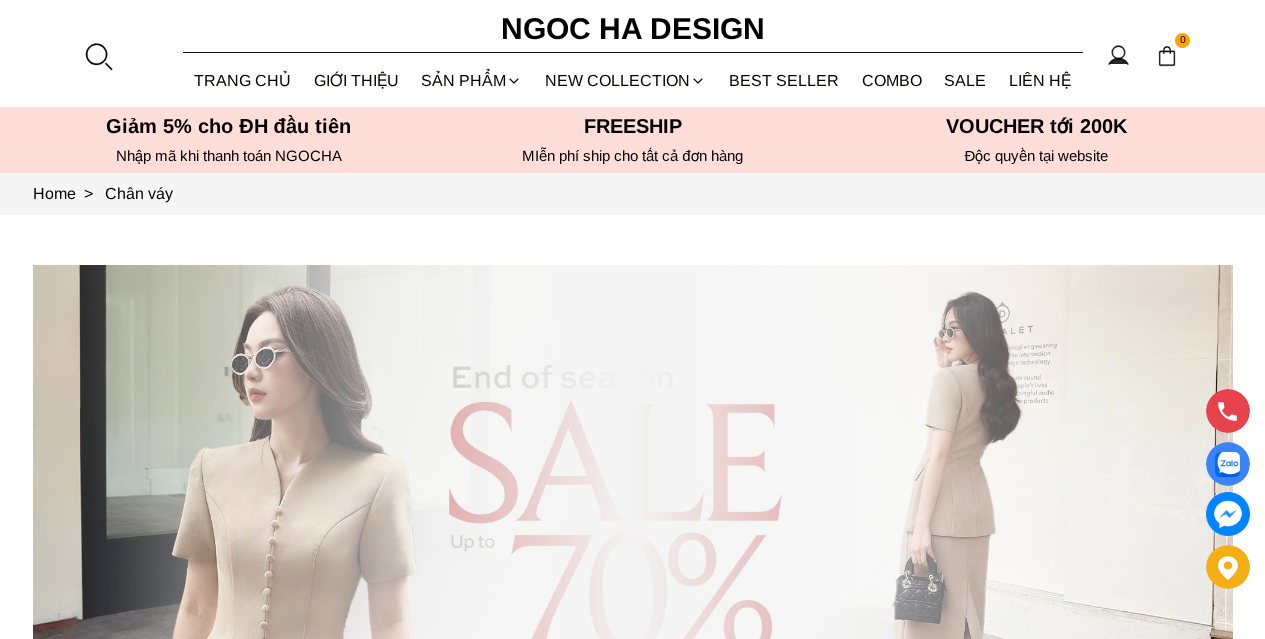 scroll, scrollTop: 300, scrollLeft: 0, axis: vertical 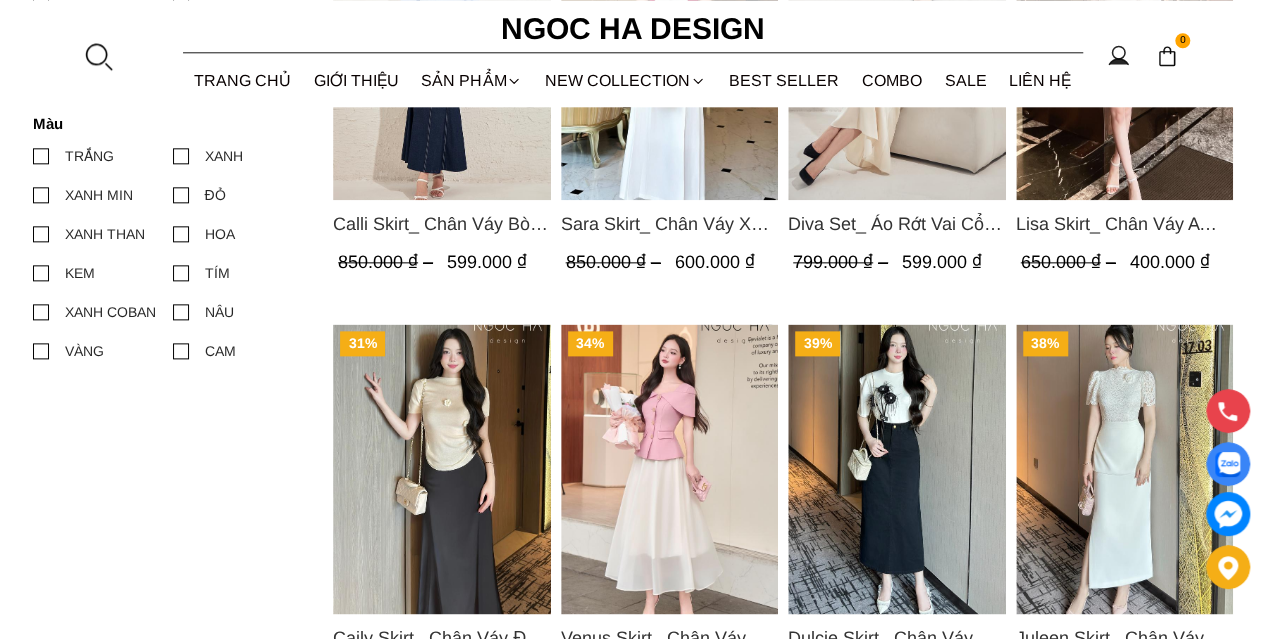click at bounding box center (1124, 469) 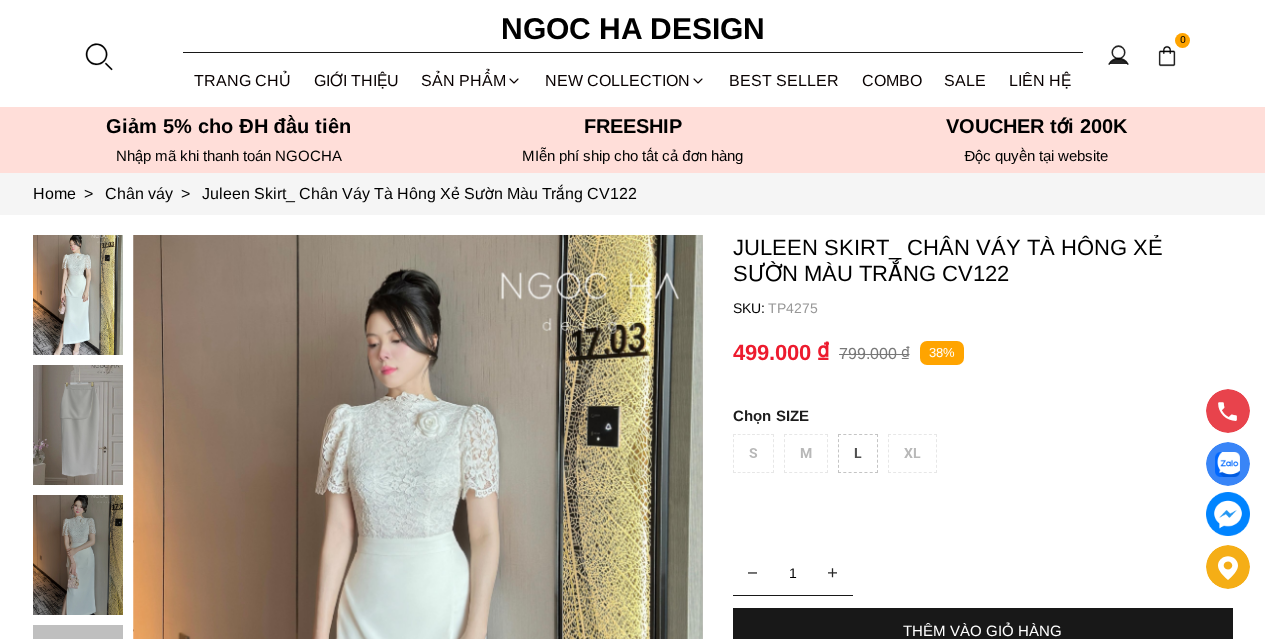 scroll, scrollTop: 0, scrollLeft: 0, axis: both 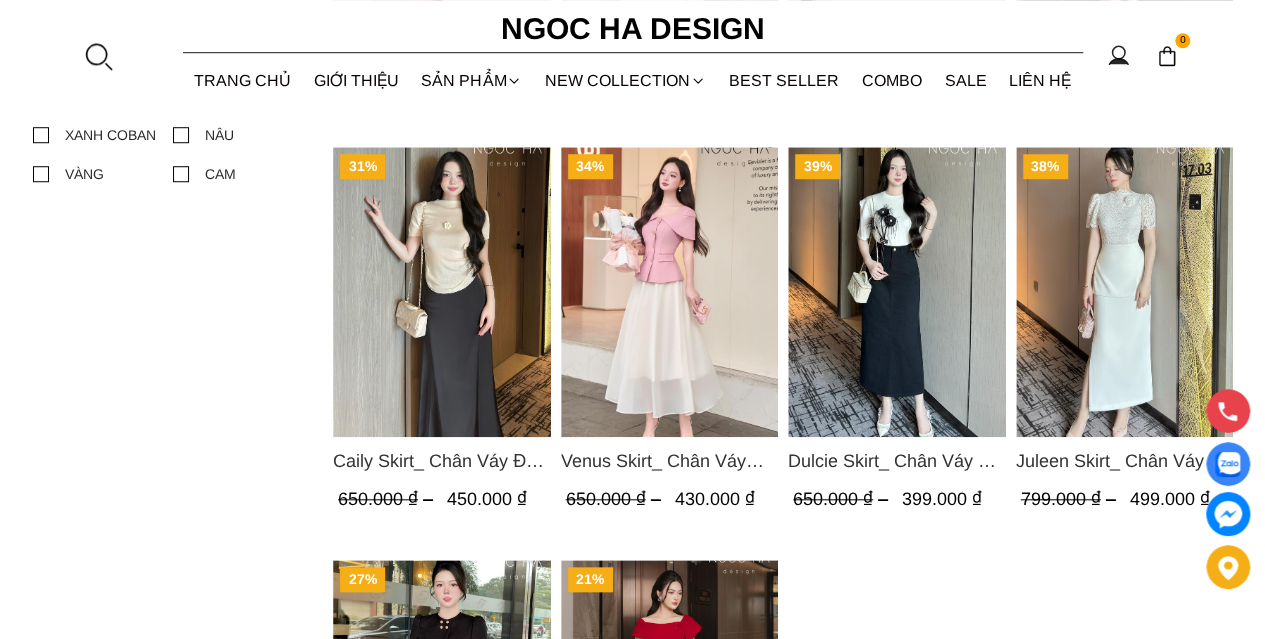 click at bounding box center [442, 292] 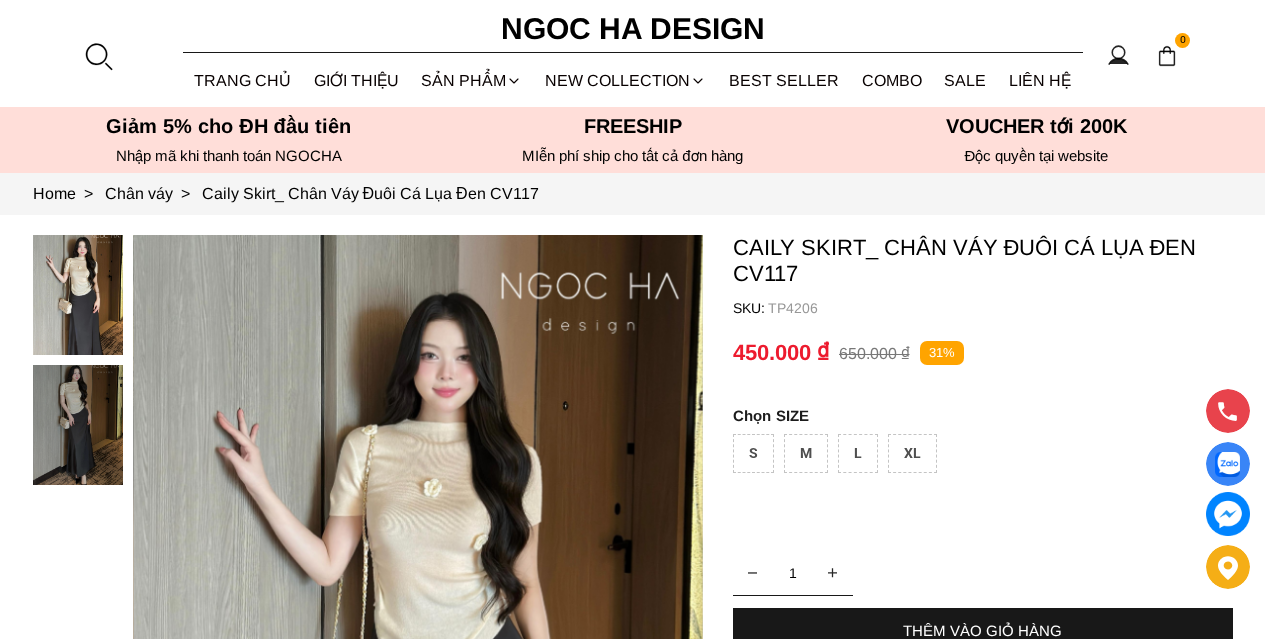 scroll, scrollTop: 0, scrollLeft: 0, axis: both 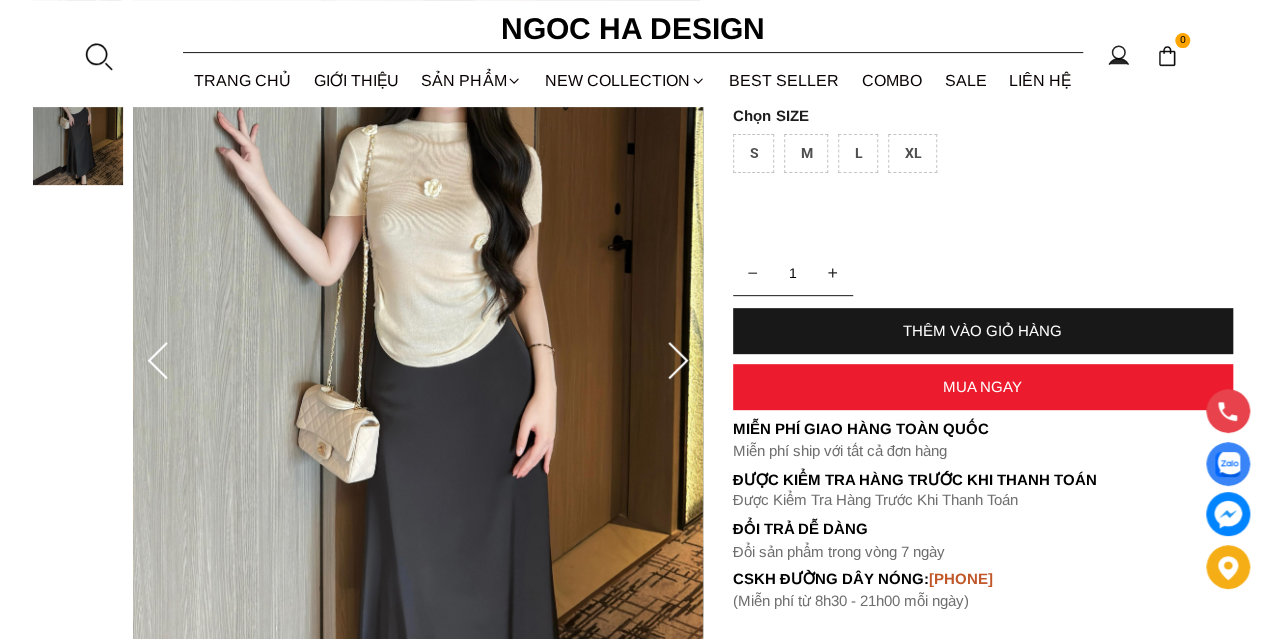 click at bounding box center (78, 125) 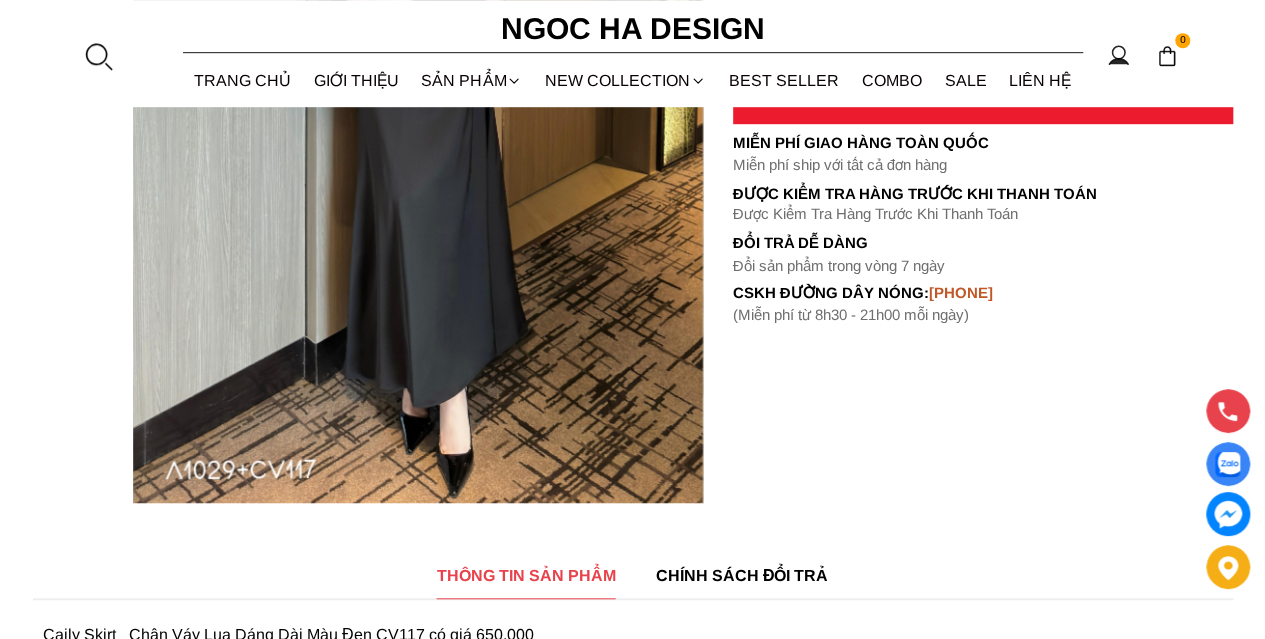 scroll, scrollTop: 600, scrollLeft: 0, axis: vertical 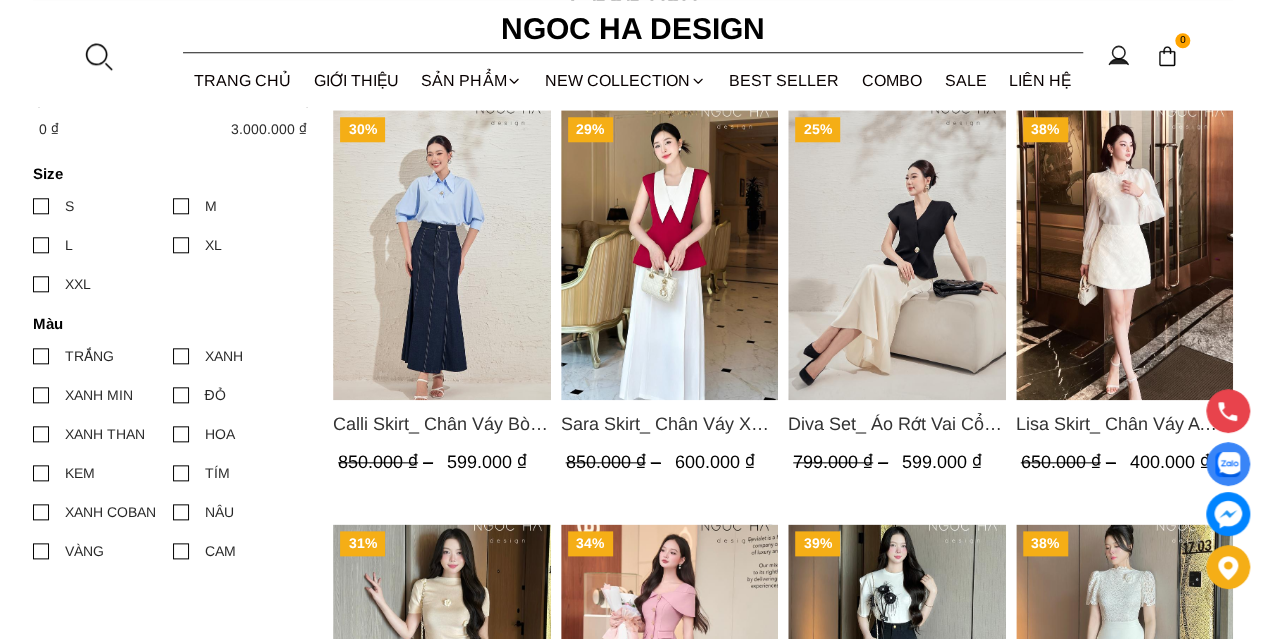 click at bounding box center (897, 255) 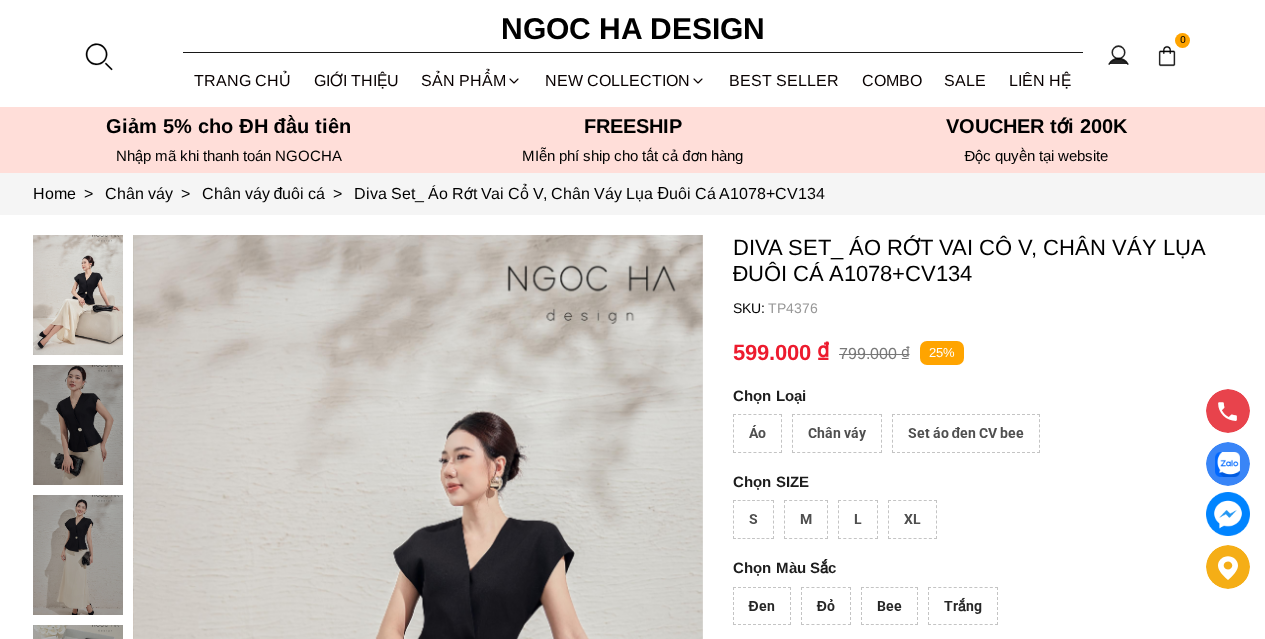 scroll, scrollTop: 0, scrollLeft: 0, axis: both 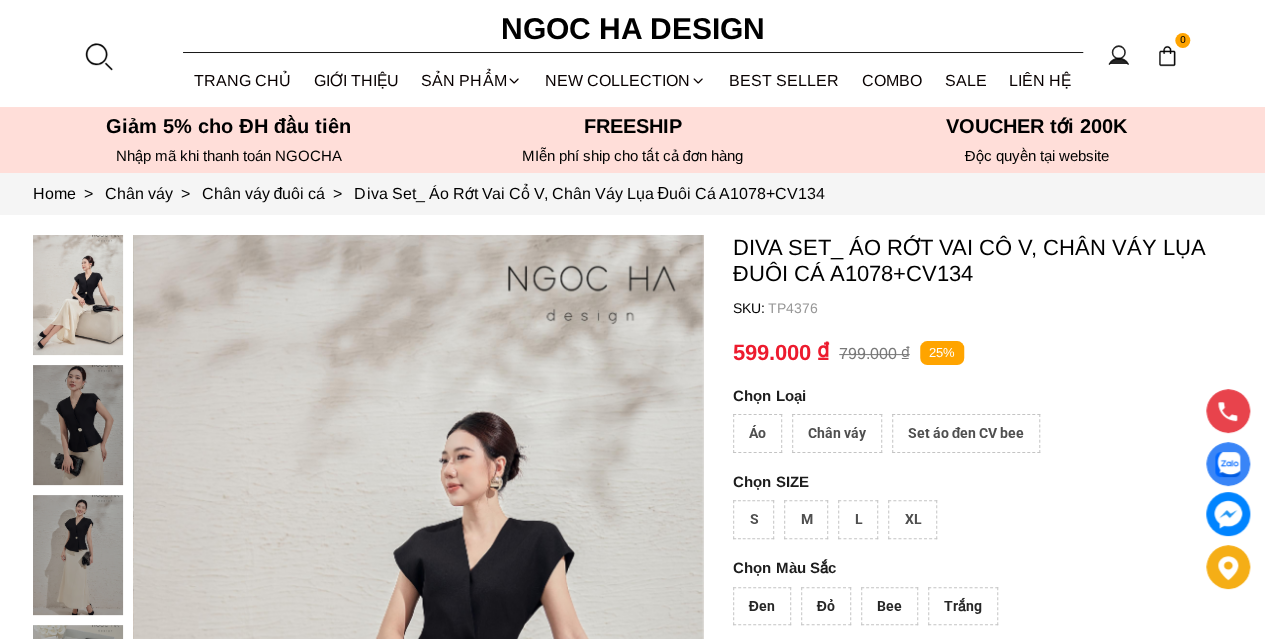 click on "Chân váy" at bounding box center [837, 433] 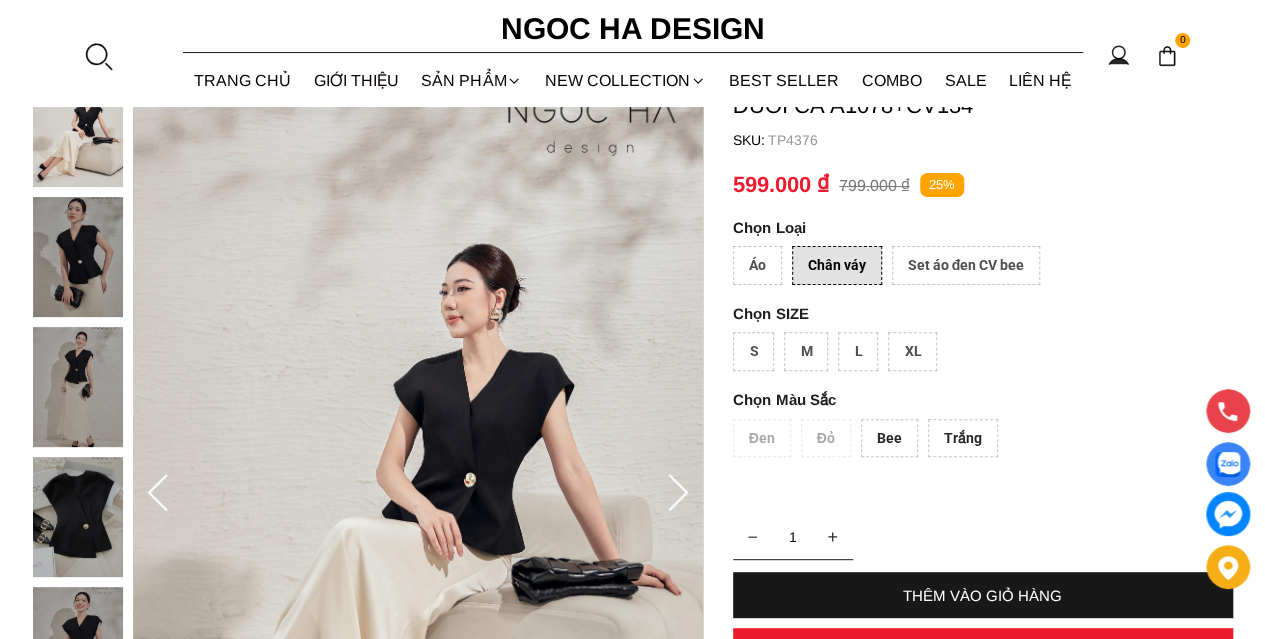 scroll, scrollTop: 200, scrollLeft: 0, axis: vertical 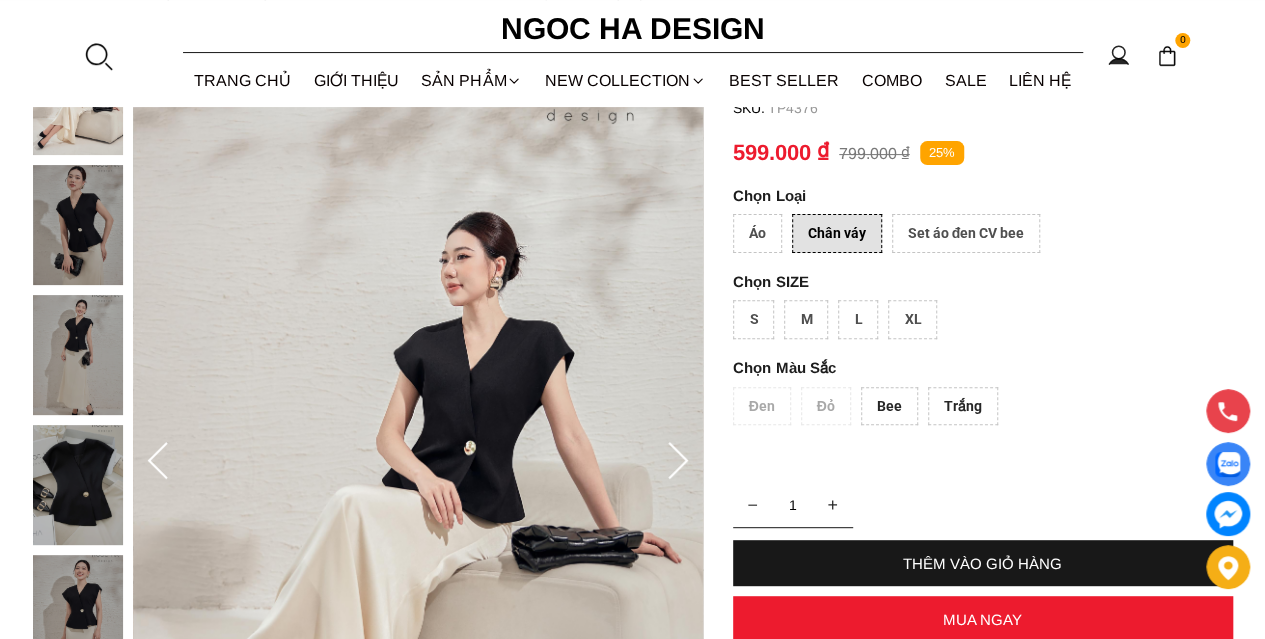 click on "Set áo đen CV bee" at bounding box center [966, 233] 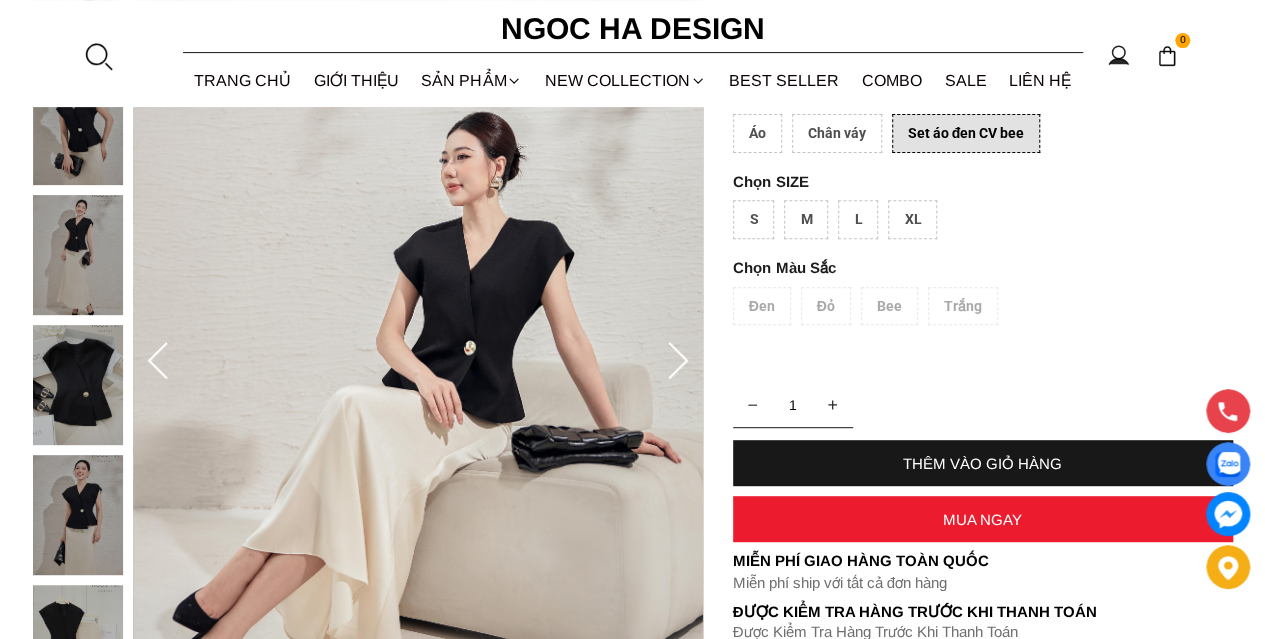 scroll, scrollTop: 600, scrollLeft: 0, axis: vertical 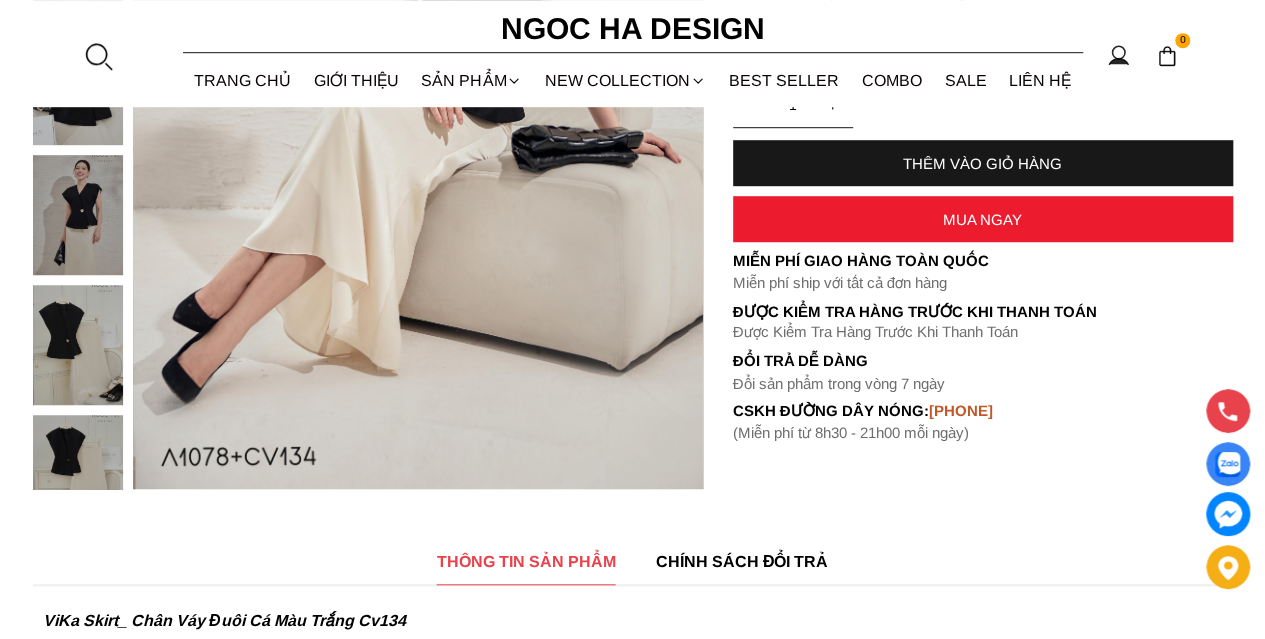 click at bounding box center (78, 345) 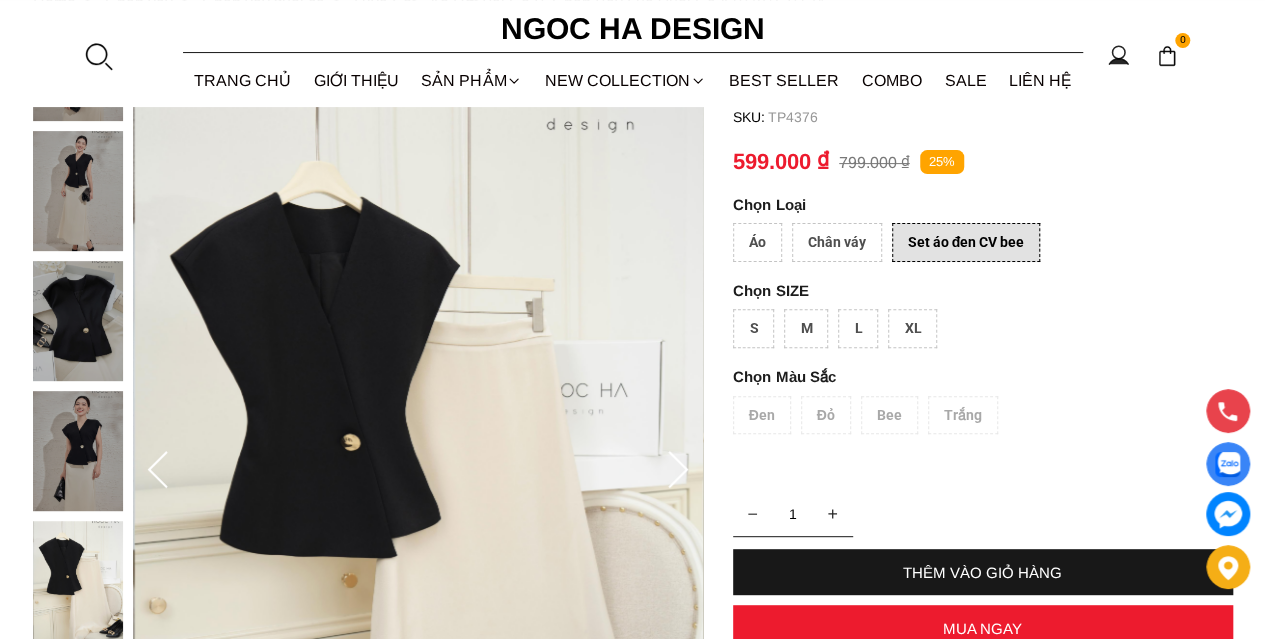 scroll, scrollTop: 200, scrollLeft: 0, axis: vertical 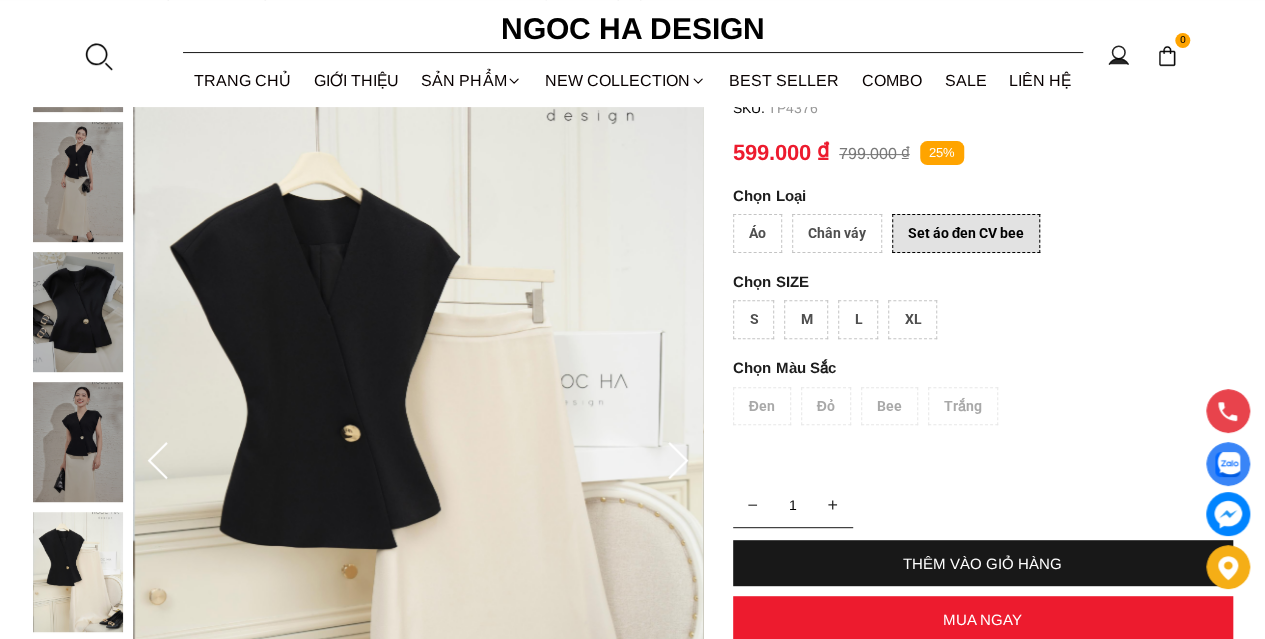 click on "Chân váy" at bounding box center [837, 233] 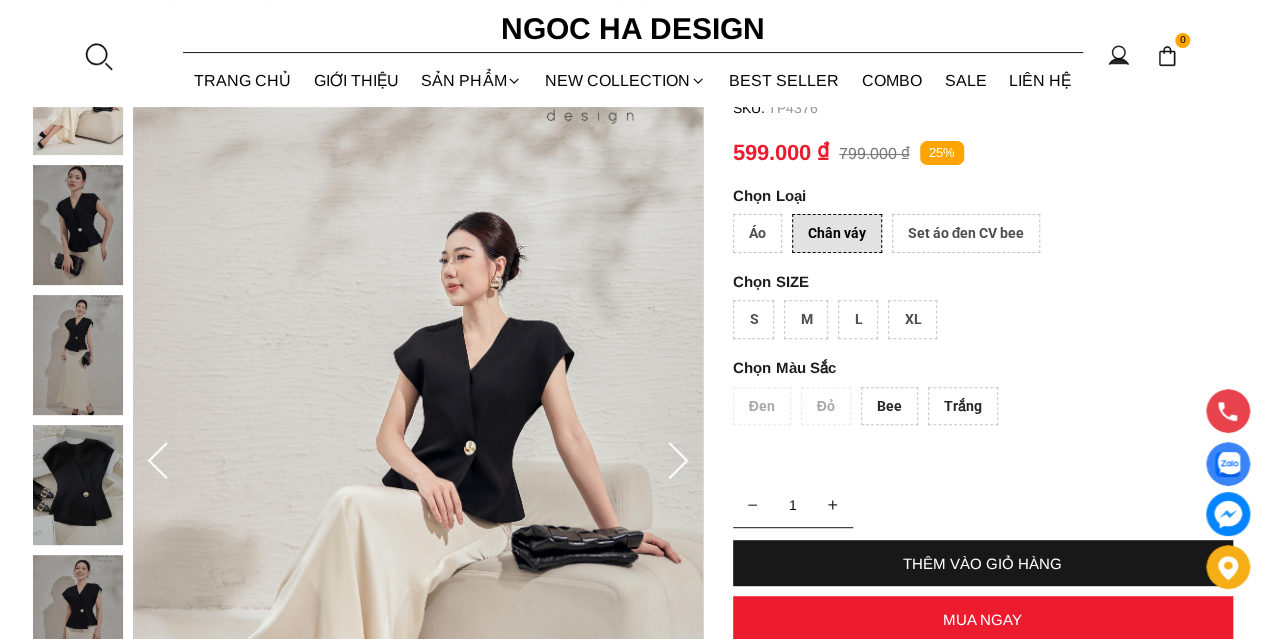 click on "Set áo đen CV bee" at bounding box center [966, 233] 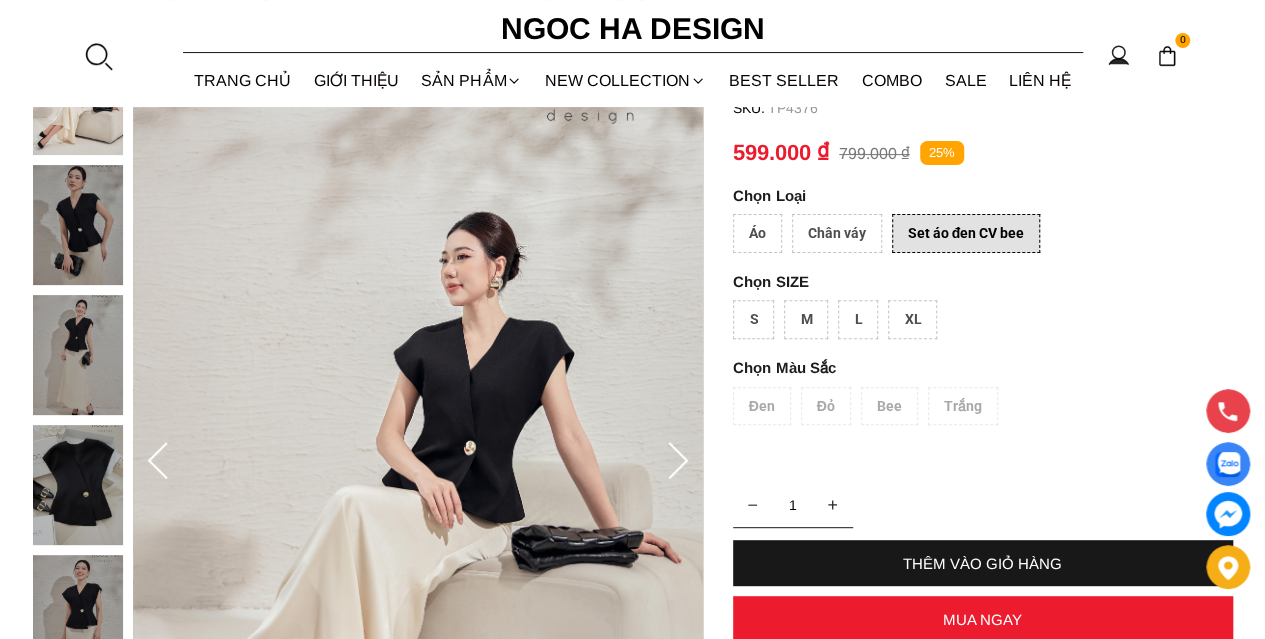 click on "Chân váy" at bounding box center (837, 233) 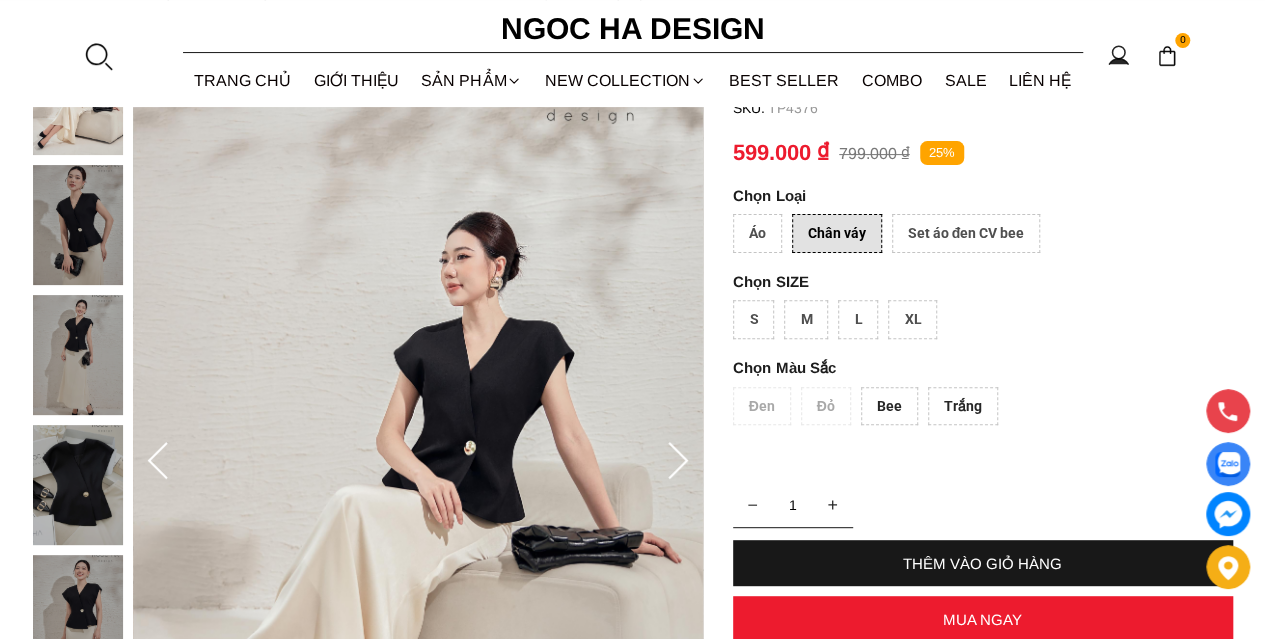 click on "Trắng" at bounding box center [963, 406] 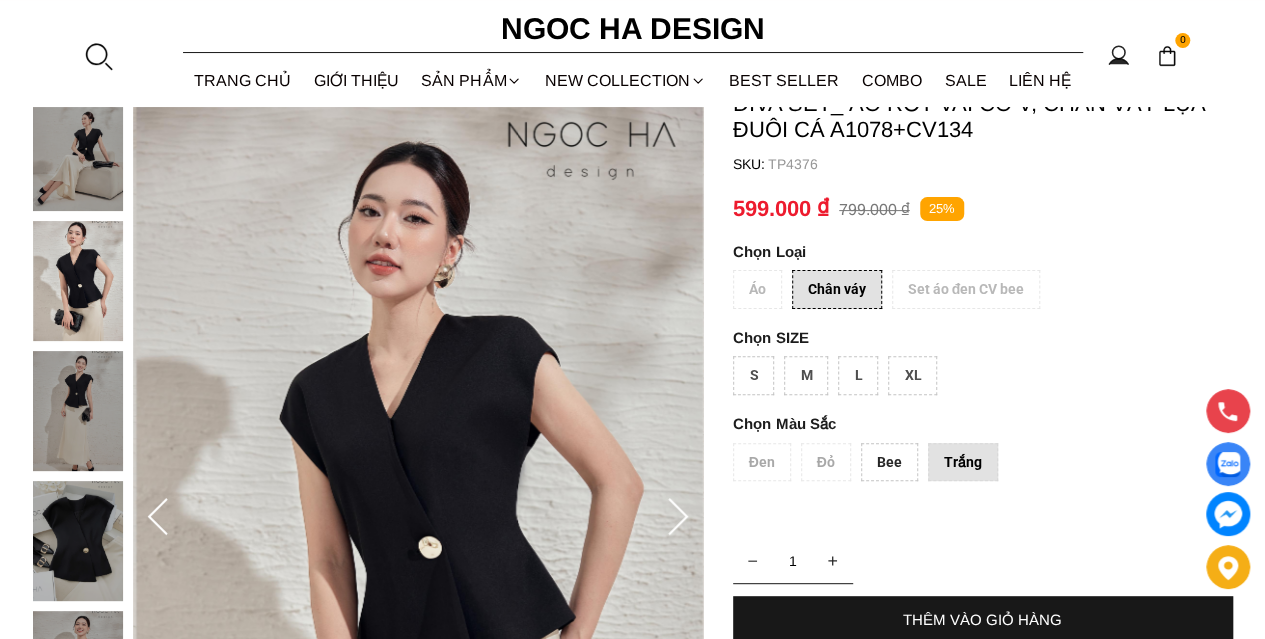 scroll, scrollTop: 100, scrollLeft: 0, axis: vertical 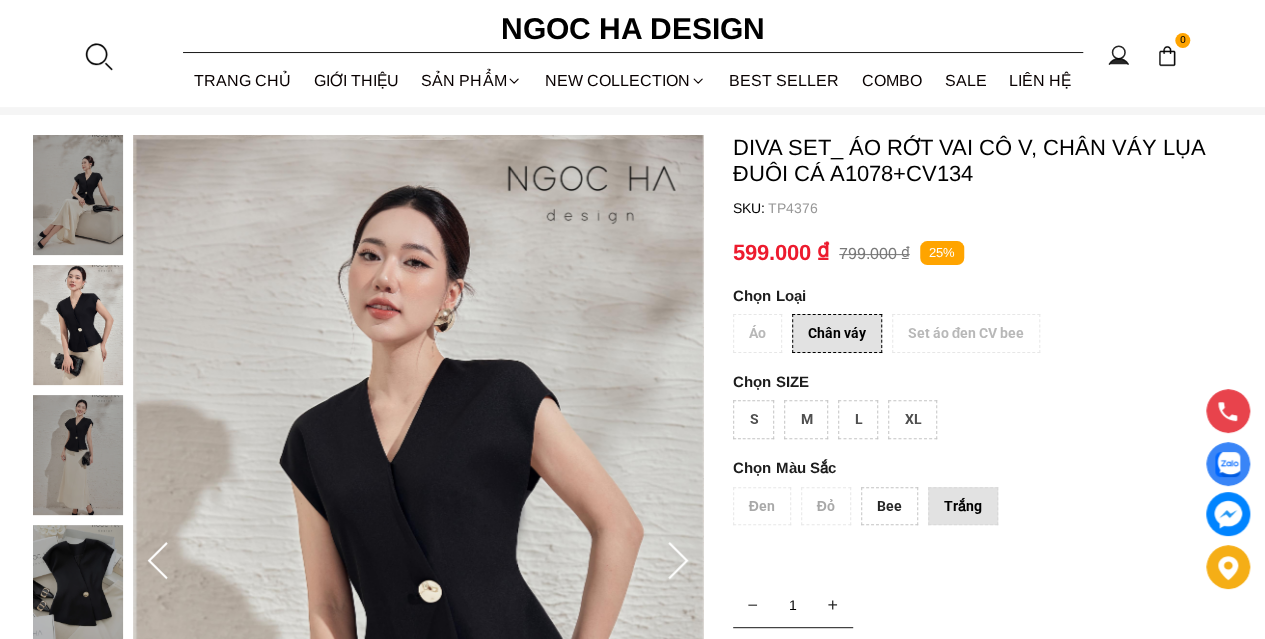 click on "M" at bounding box center (806, 419) 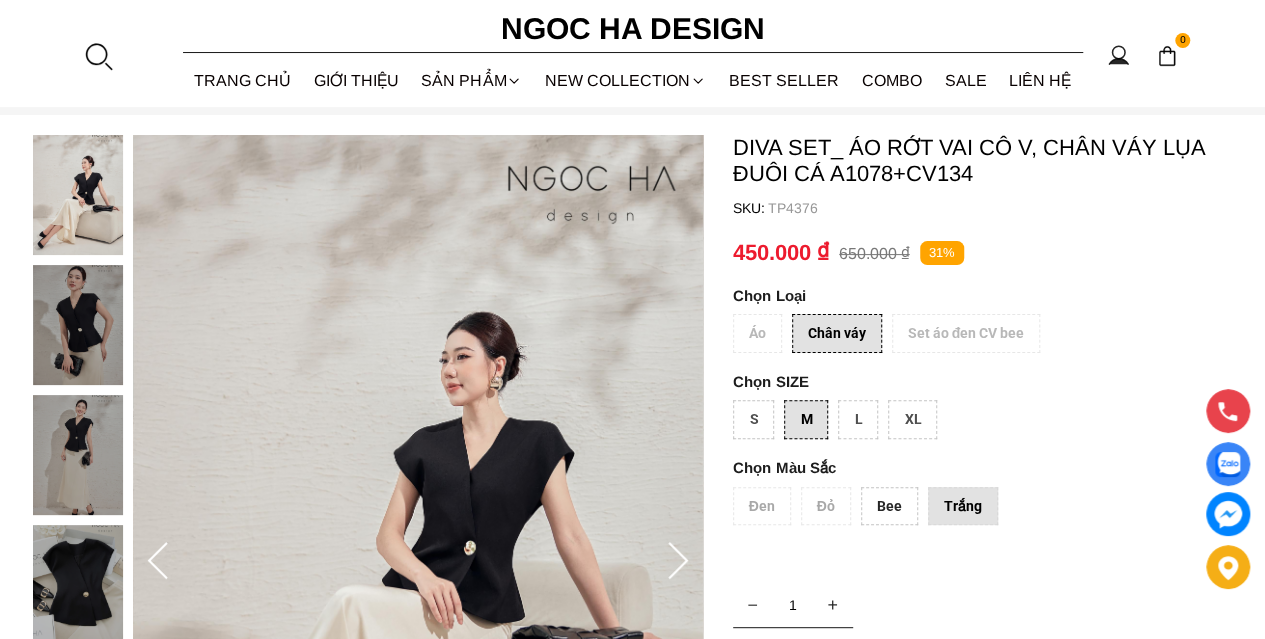 click on "S" at bounding box center [753, 419] 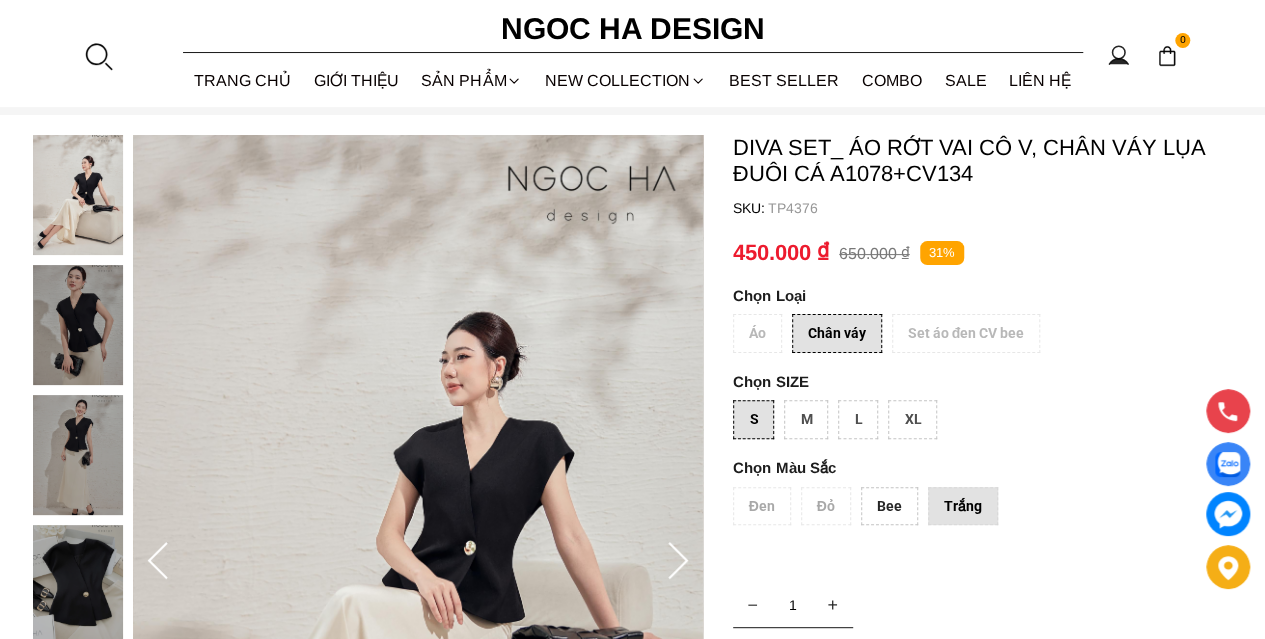 click on "M" at bounding box center [806, 419] 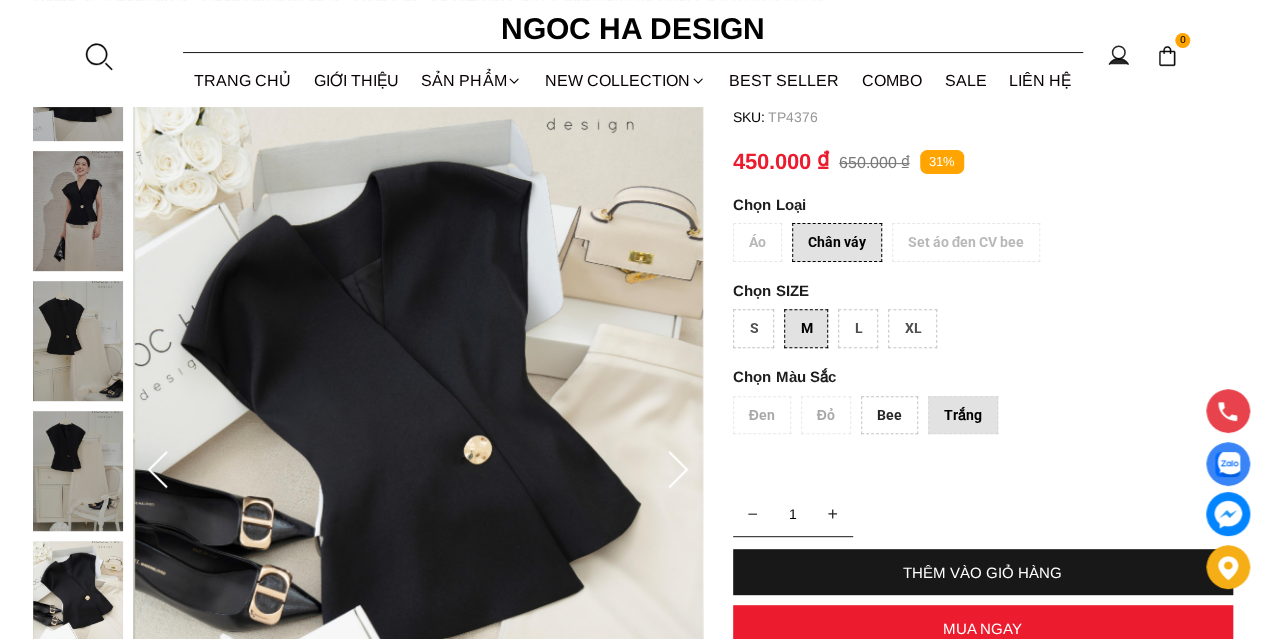scroll, scrollTop: 0, scrollLeft: 0, axis: both 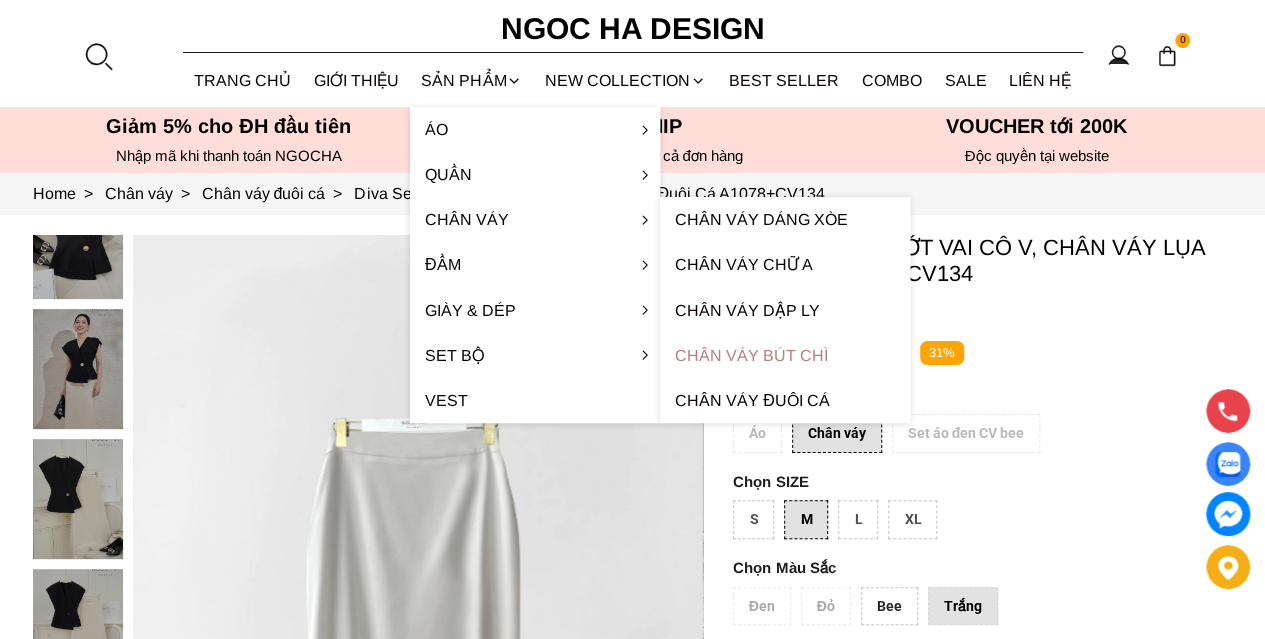 click on "Chân váy bút chì" at bounding box center (785, 355) 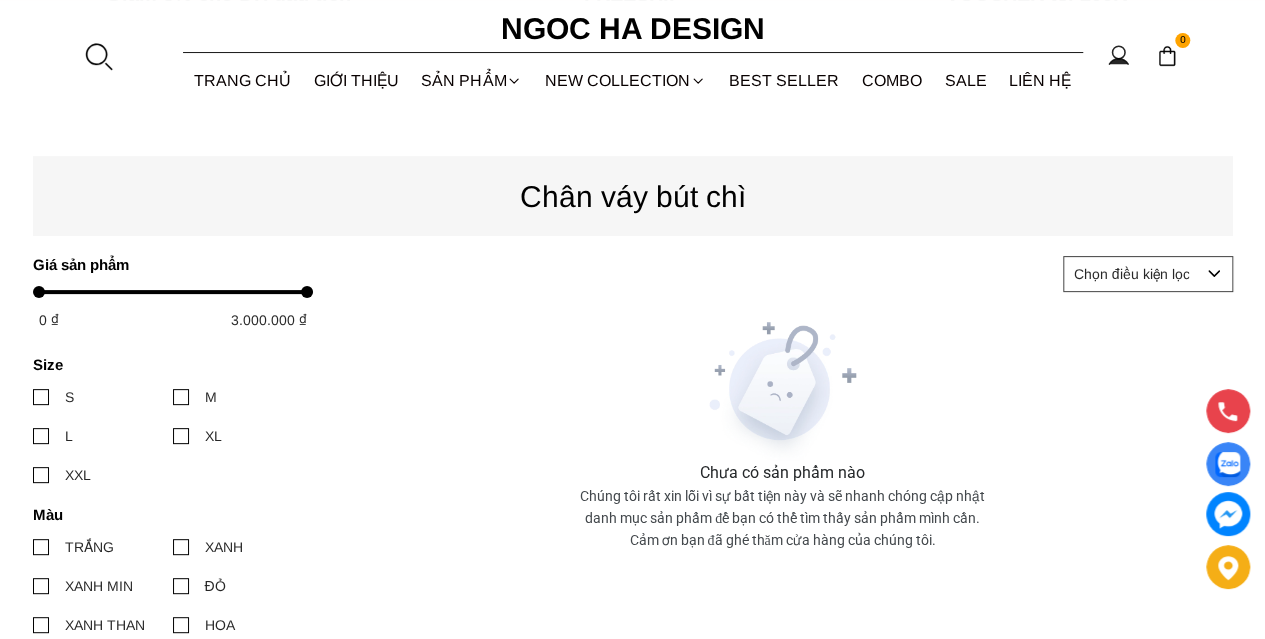 scroll, scrollTop: 400, scrollLeft: 0, axis: vertical 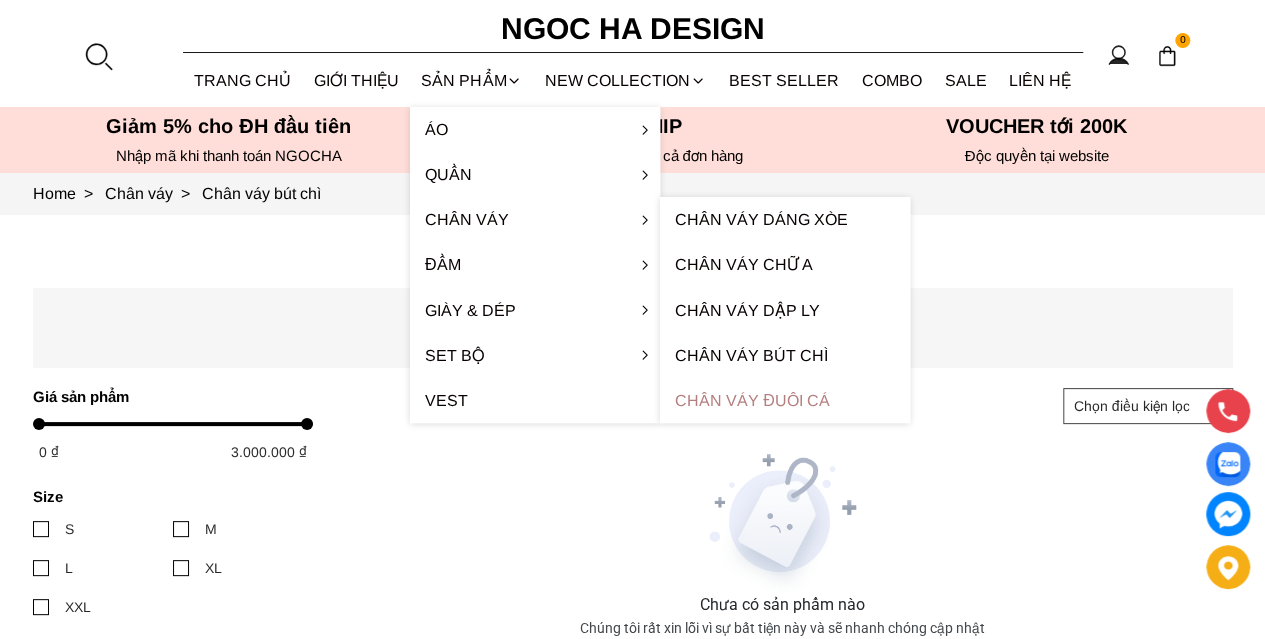 click on "Chân váy đuôi cá" at bounding box center (785, 400) 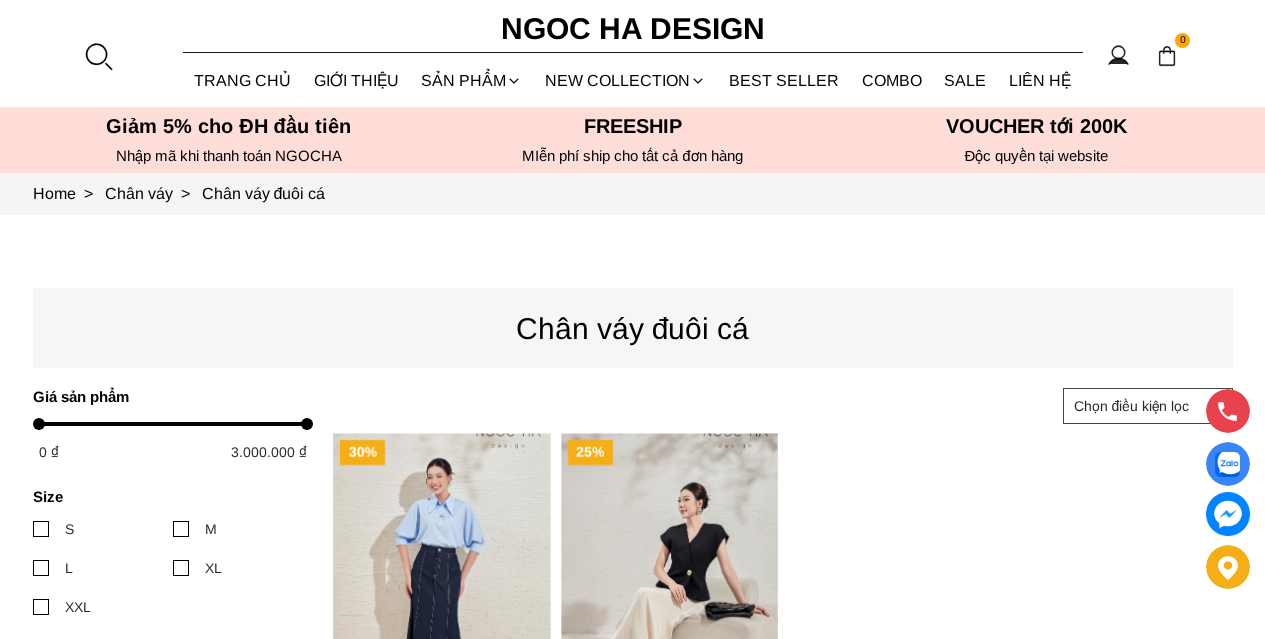 scroll, scrollTop: 200, scrollLeft: 0, axis: vertical 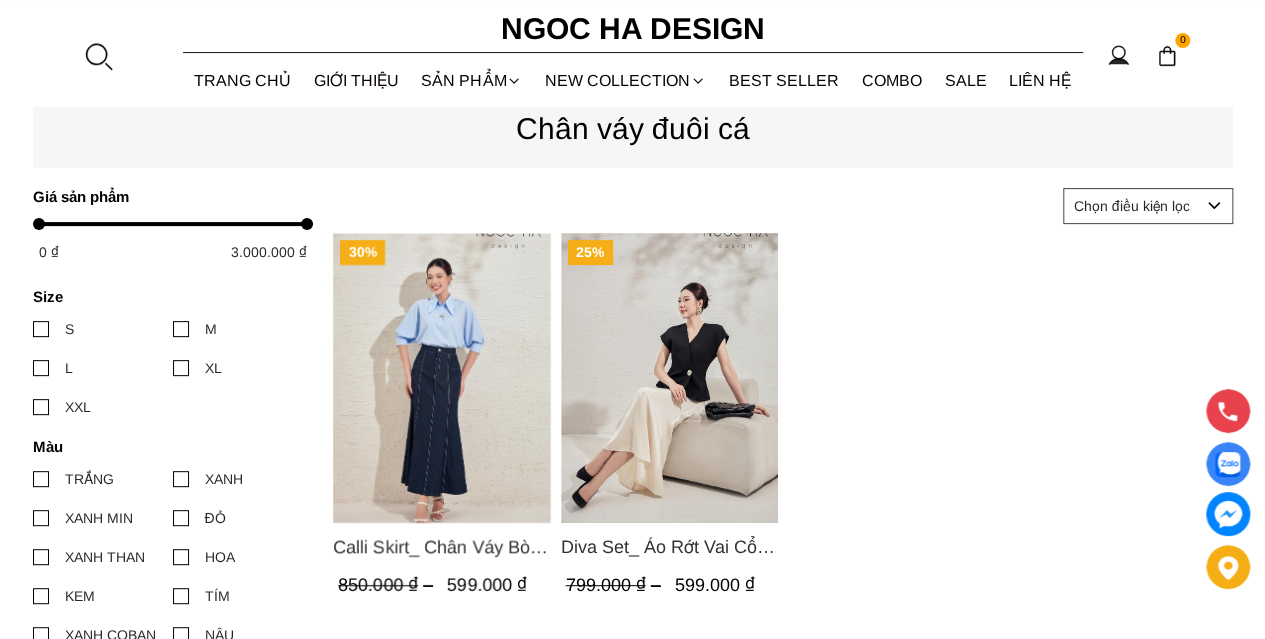 click at bounding box center [442, 378] 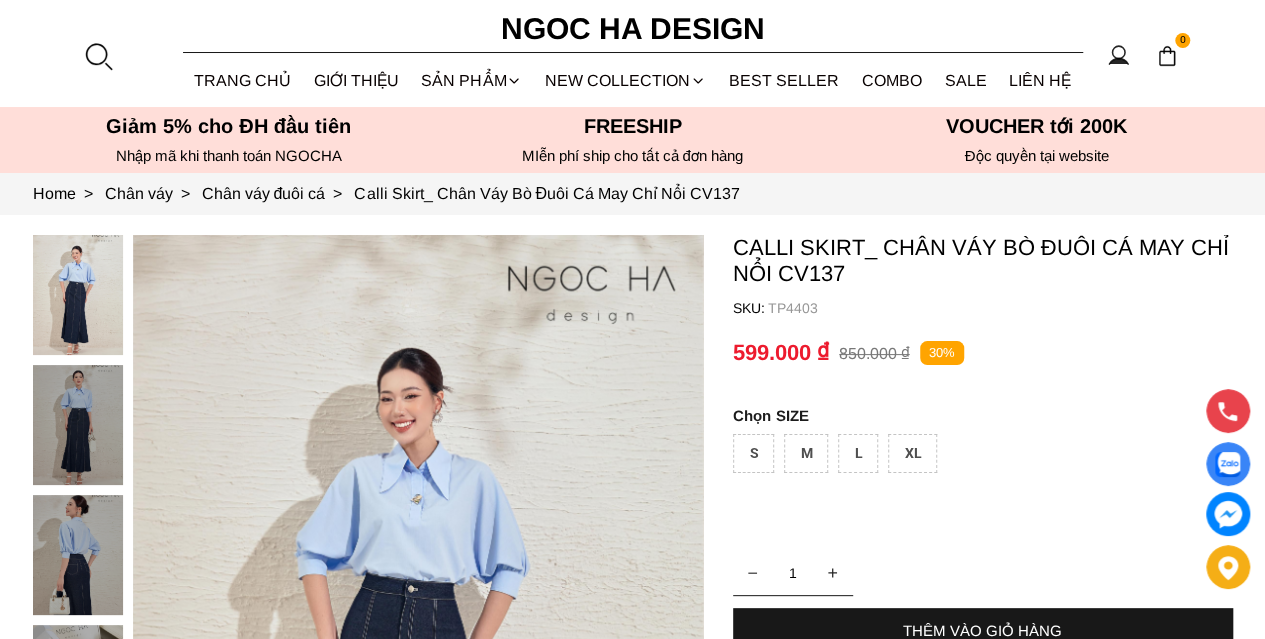 scroll, scrollTop: 400, scrollLeft: 0, axis: vertical 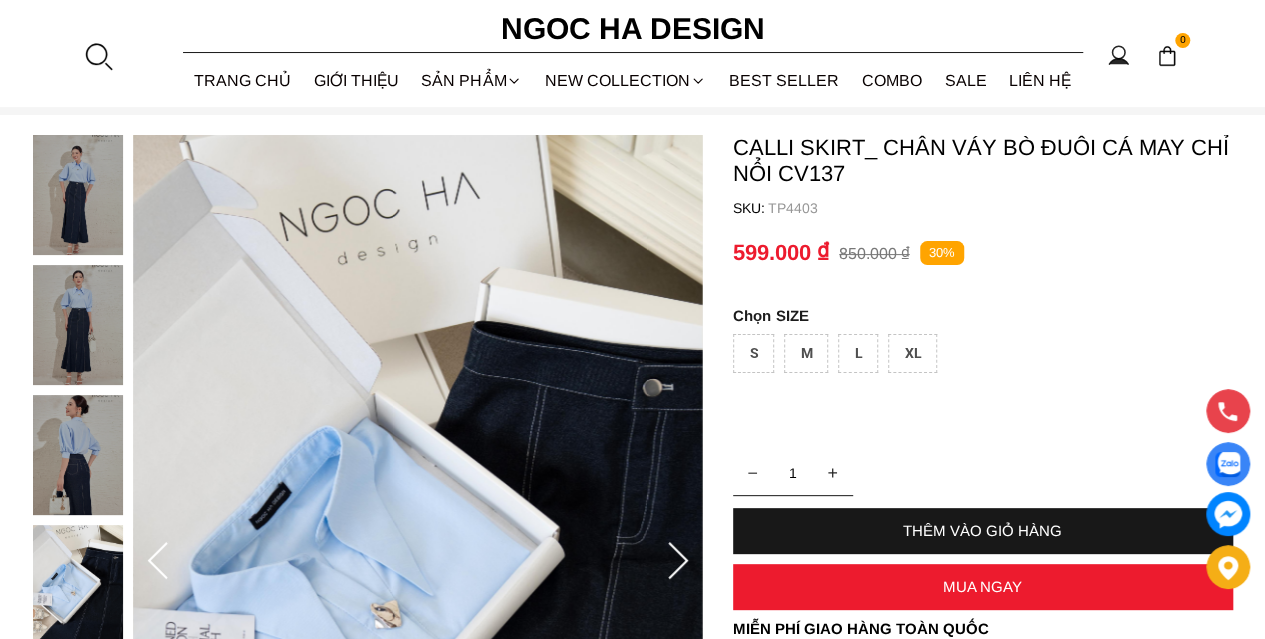 click at bounding box center [78, 195] 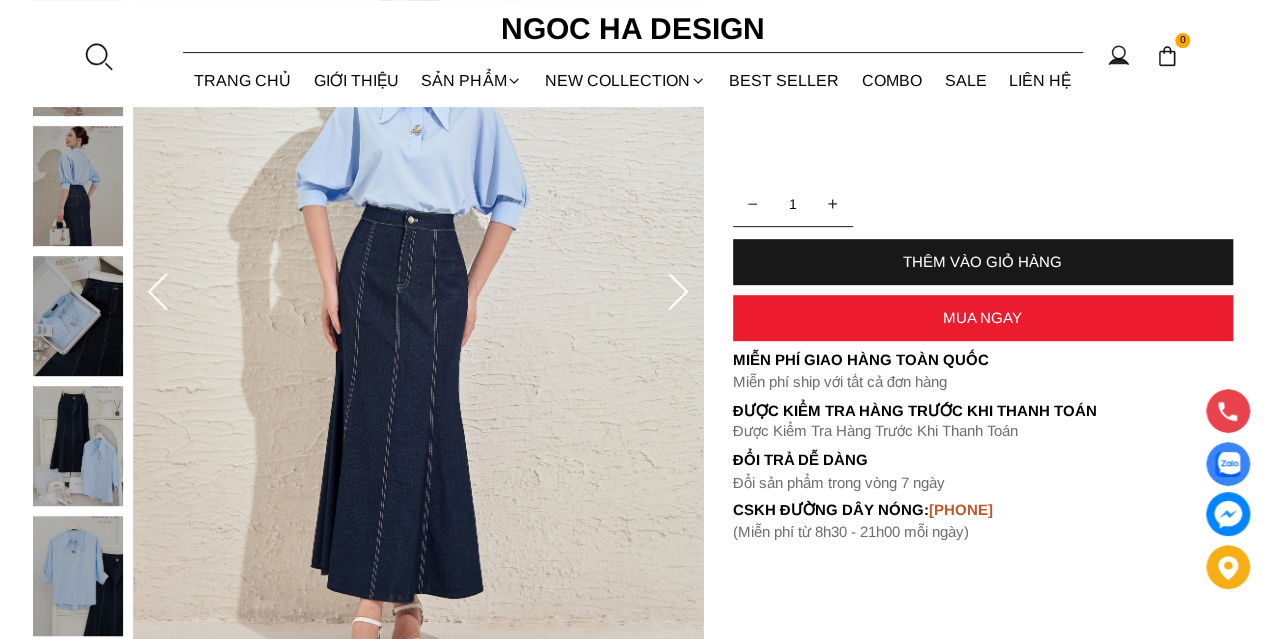 scroll, scrollTop: 400, scrollLeft: 0, axis: vertical 